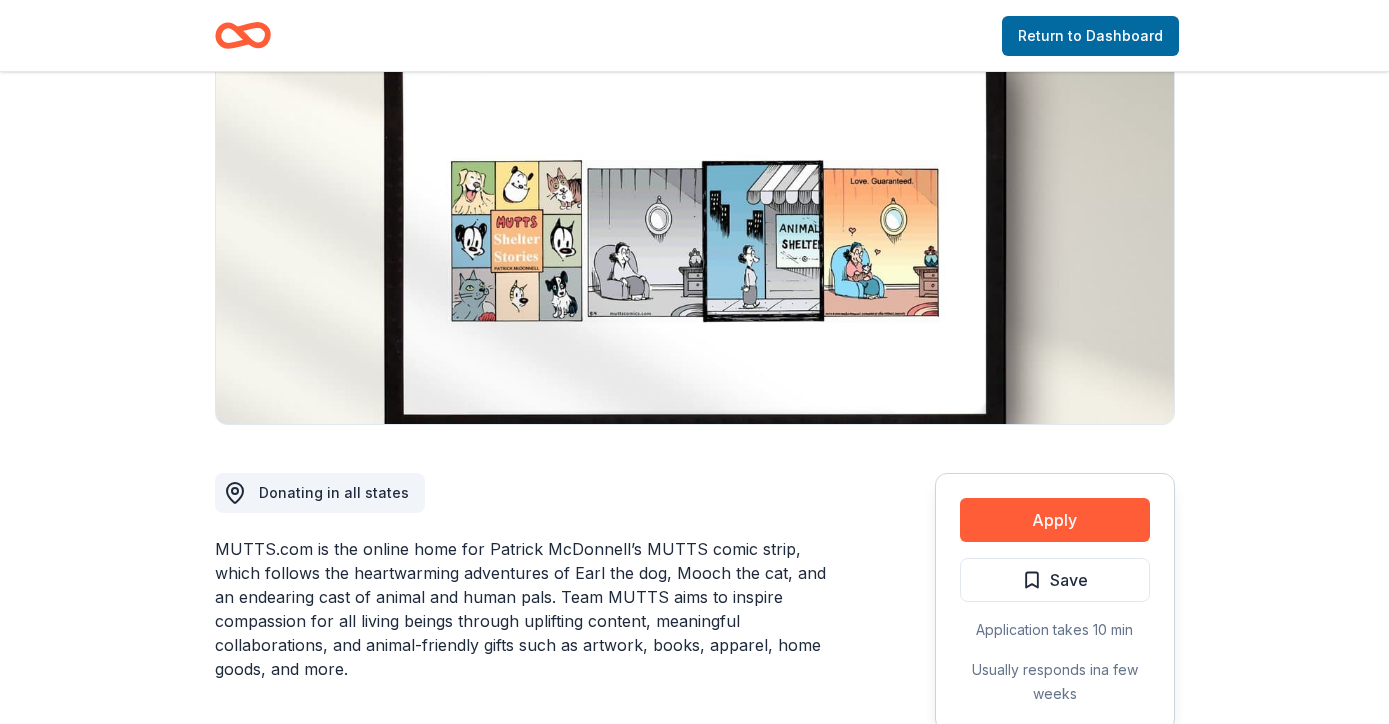 scroll, scrollTop: 182, scrollLeft: 0, axis: vertical 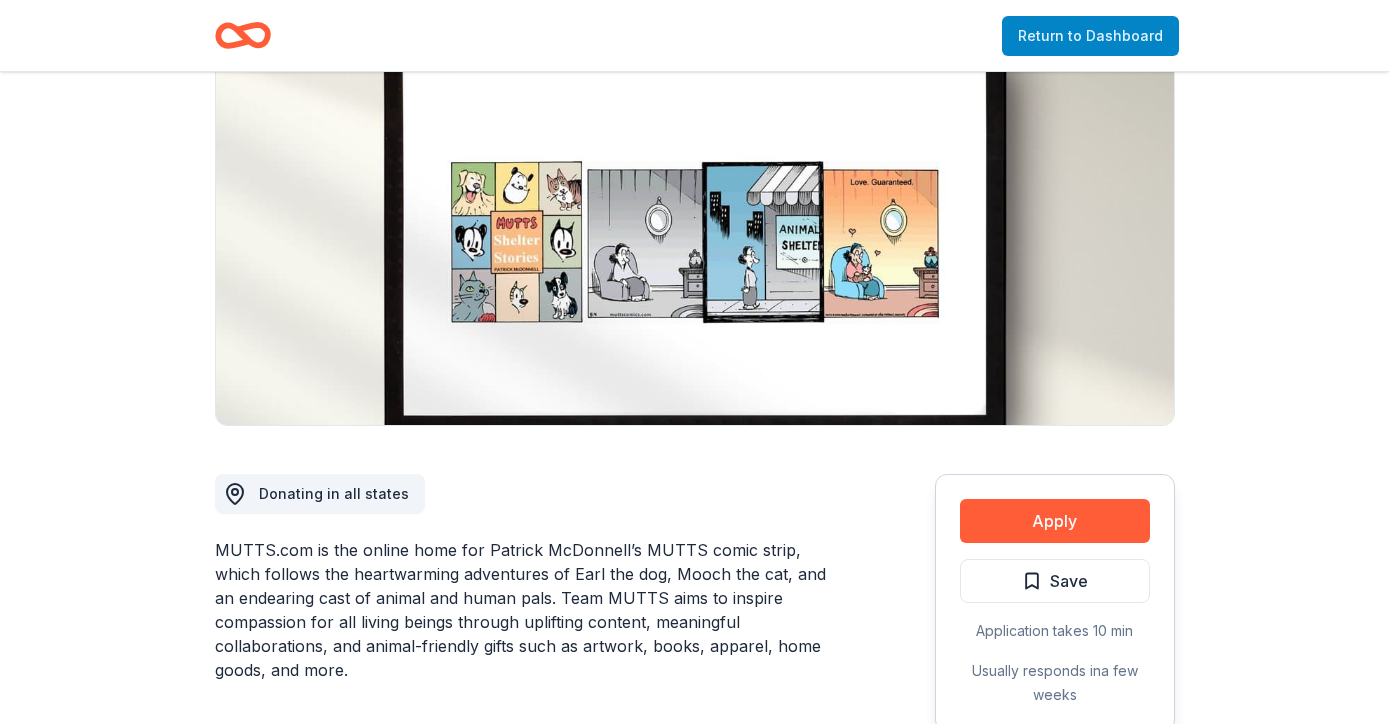 click on "Return to Dashboard" at bounding box center [1090, 36] 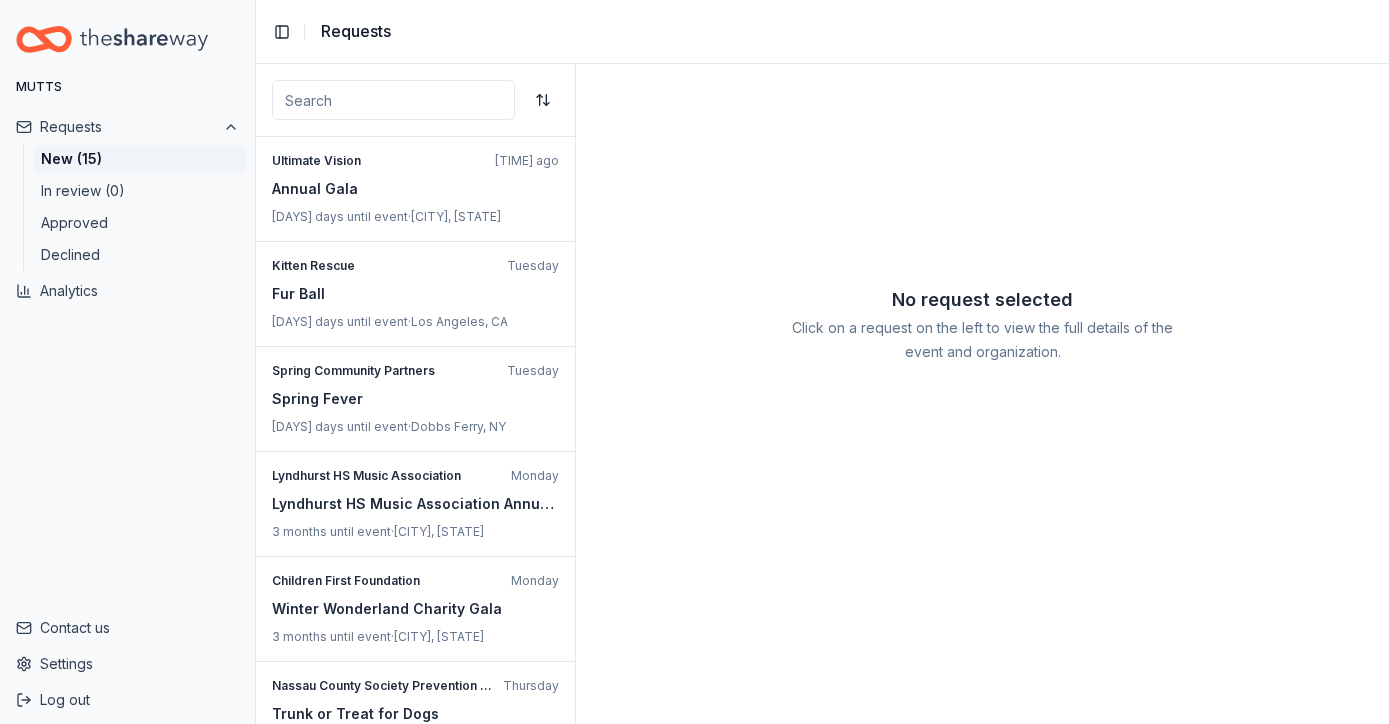 scroll, scrollTop: 0, scrollLeft: 0, axis: both 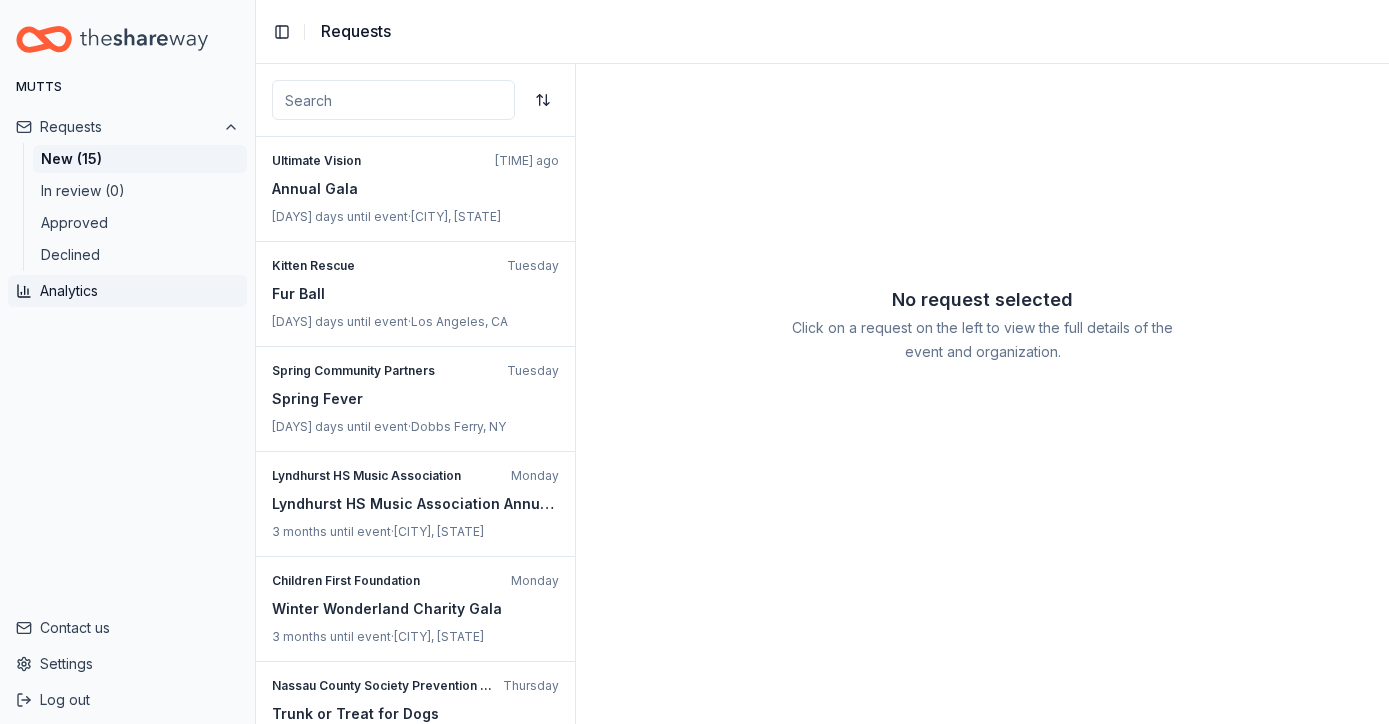 click on "Analytics" at bounding box center (127, 291) 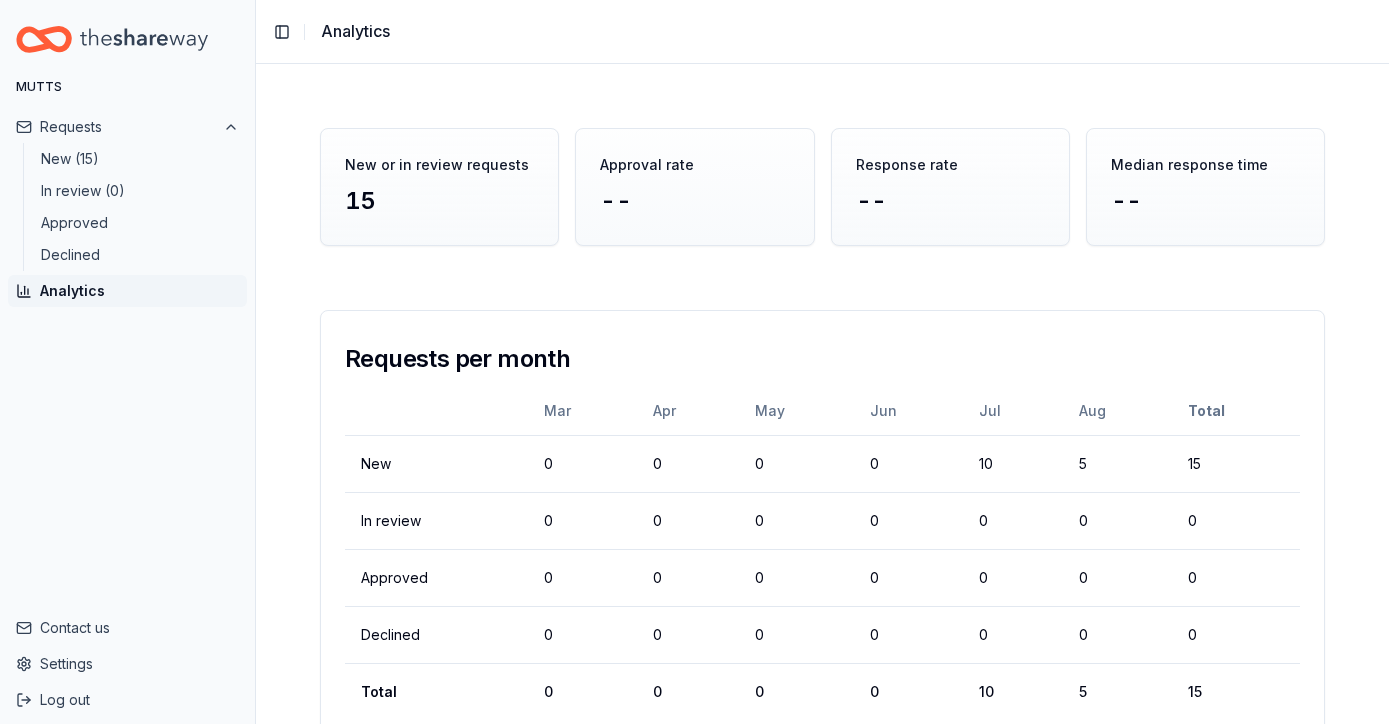 click 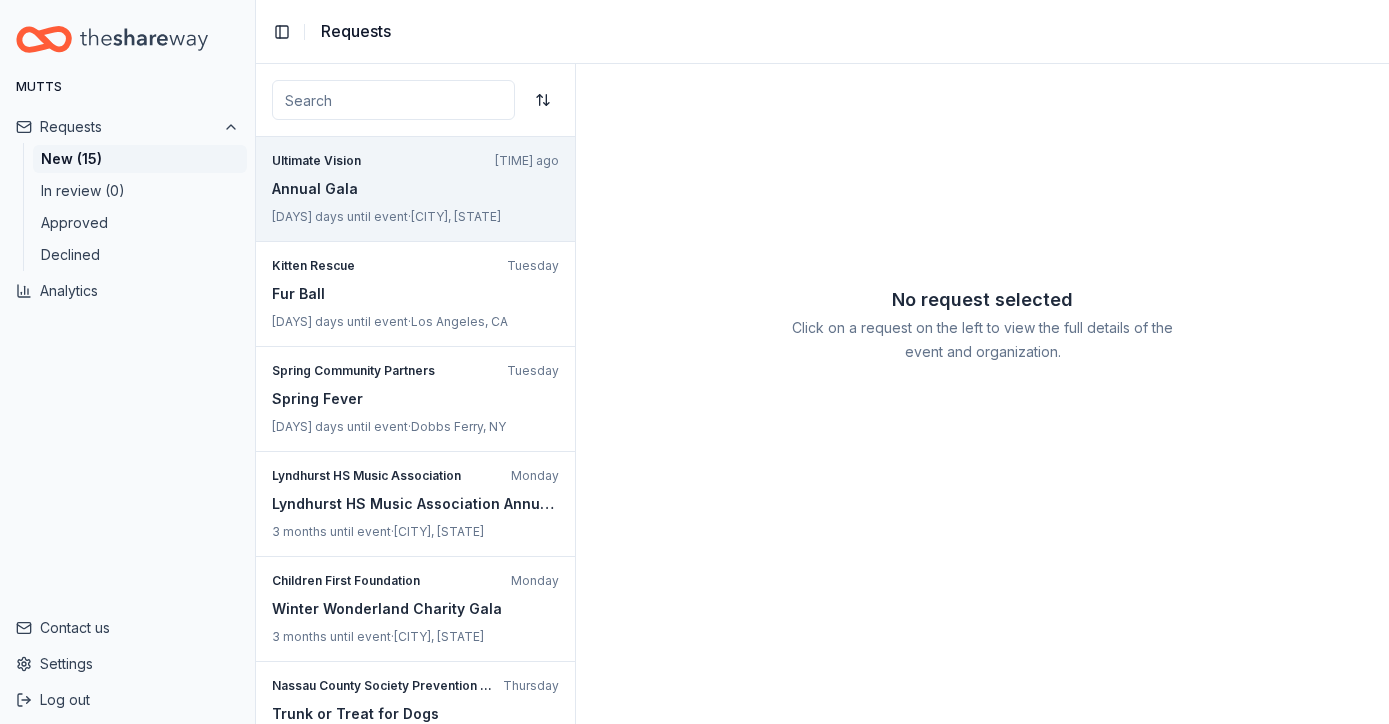 click on "Annual Gala" at bounding box center (415, 189) 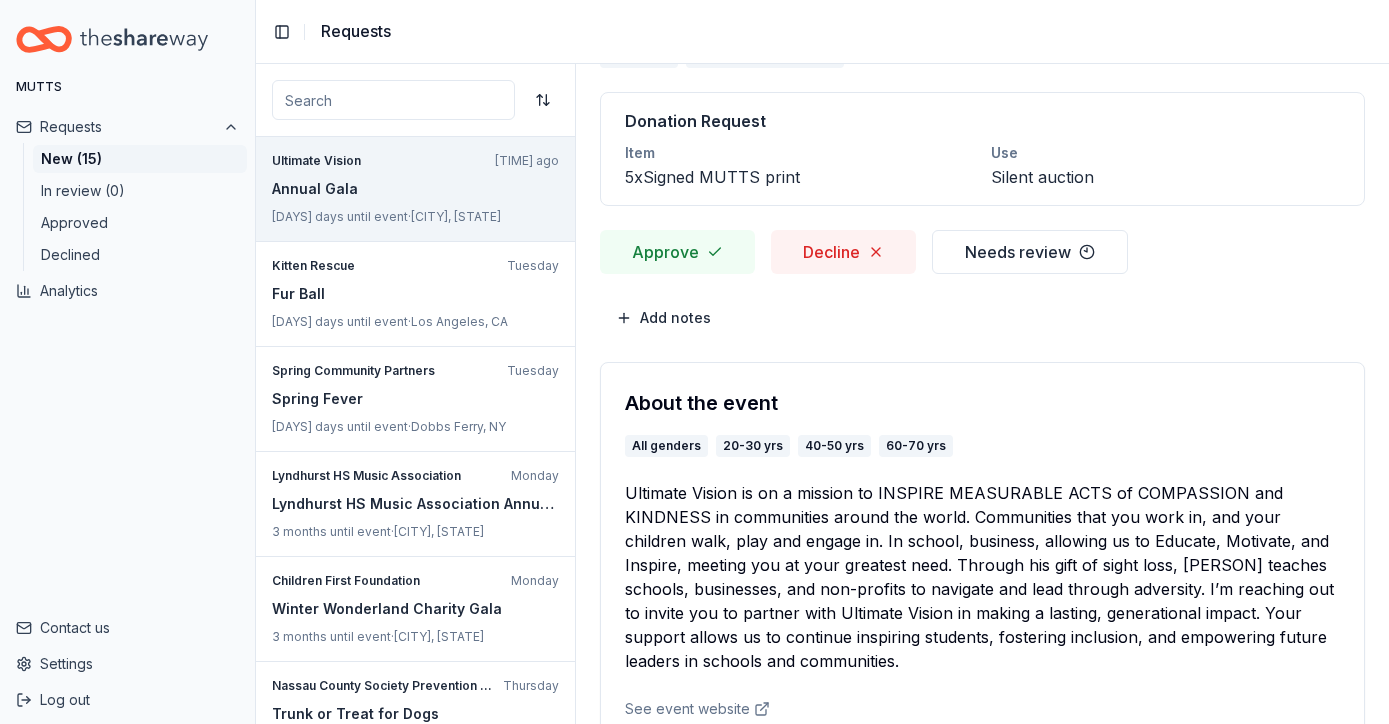 scroll, scrollTop: 489, scrollLeft: 0, axis: vertical 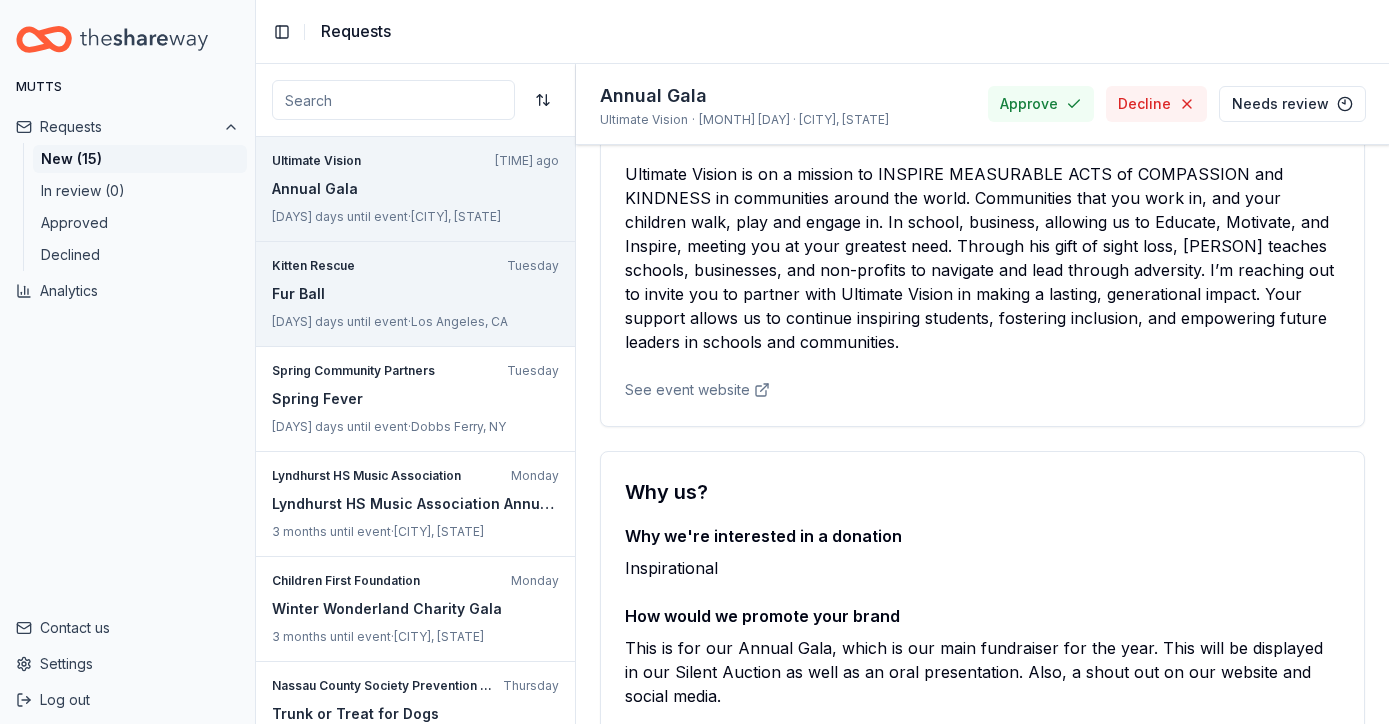 click on "[DAYS] days until event  ·  [CITY], [STATE]" at bounding box center (415, 322) 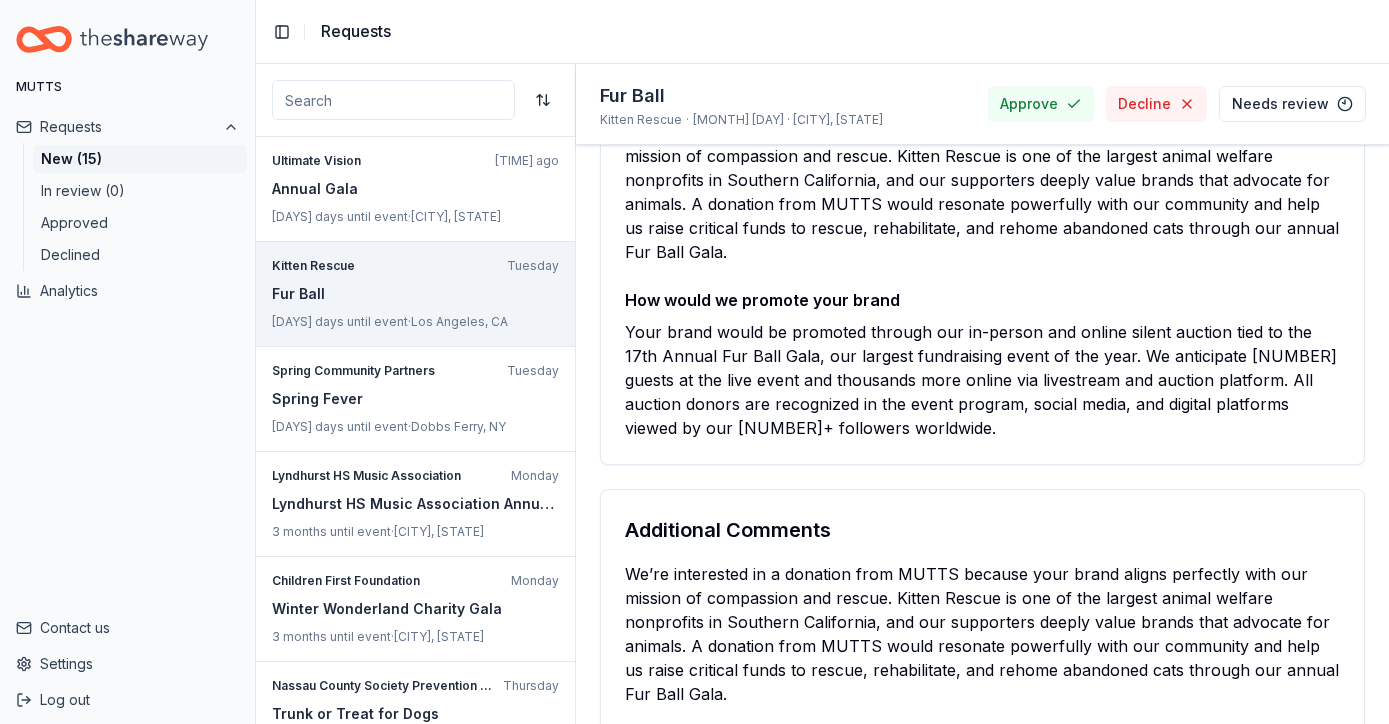 scroll, scrollTop: 330, scrollLeft: 0, axis: vertical 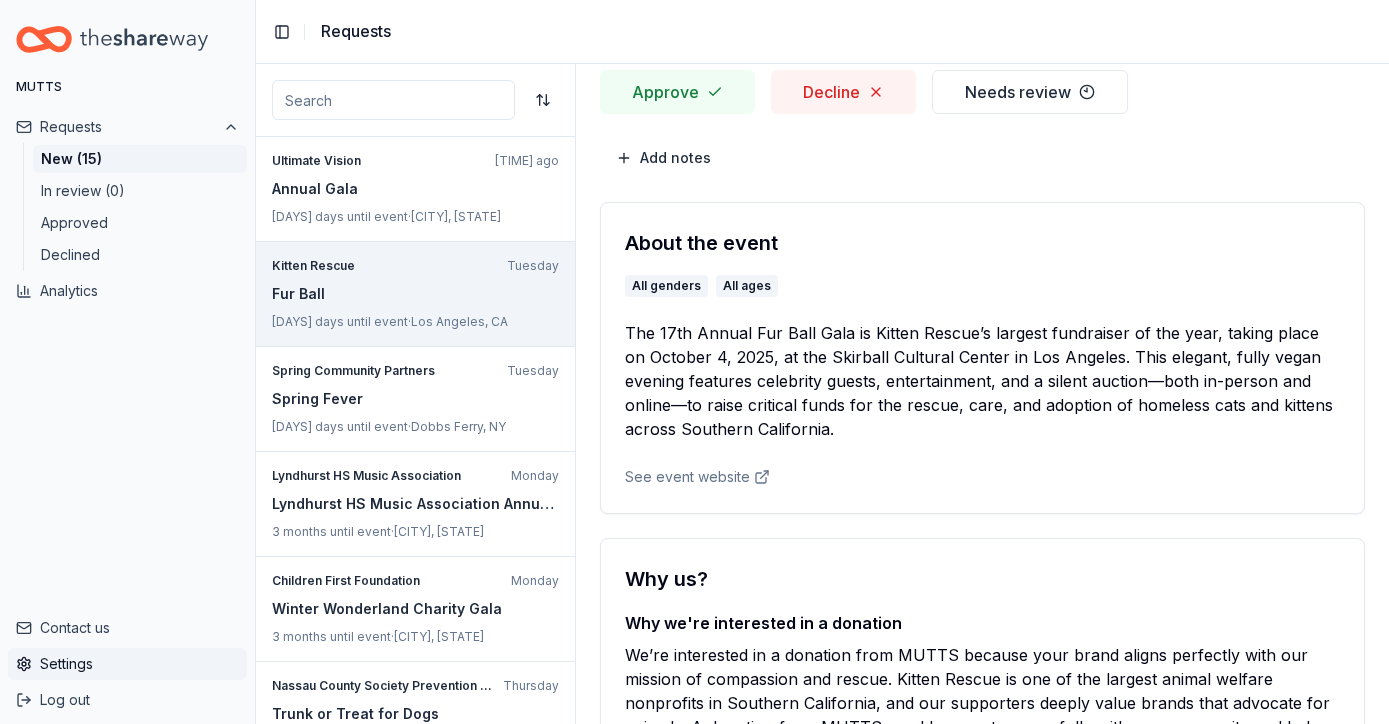 click on "Settings" at bounding box center (127, 664) 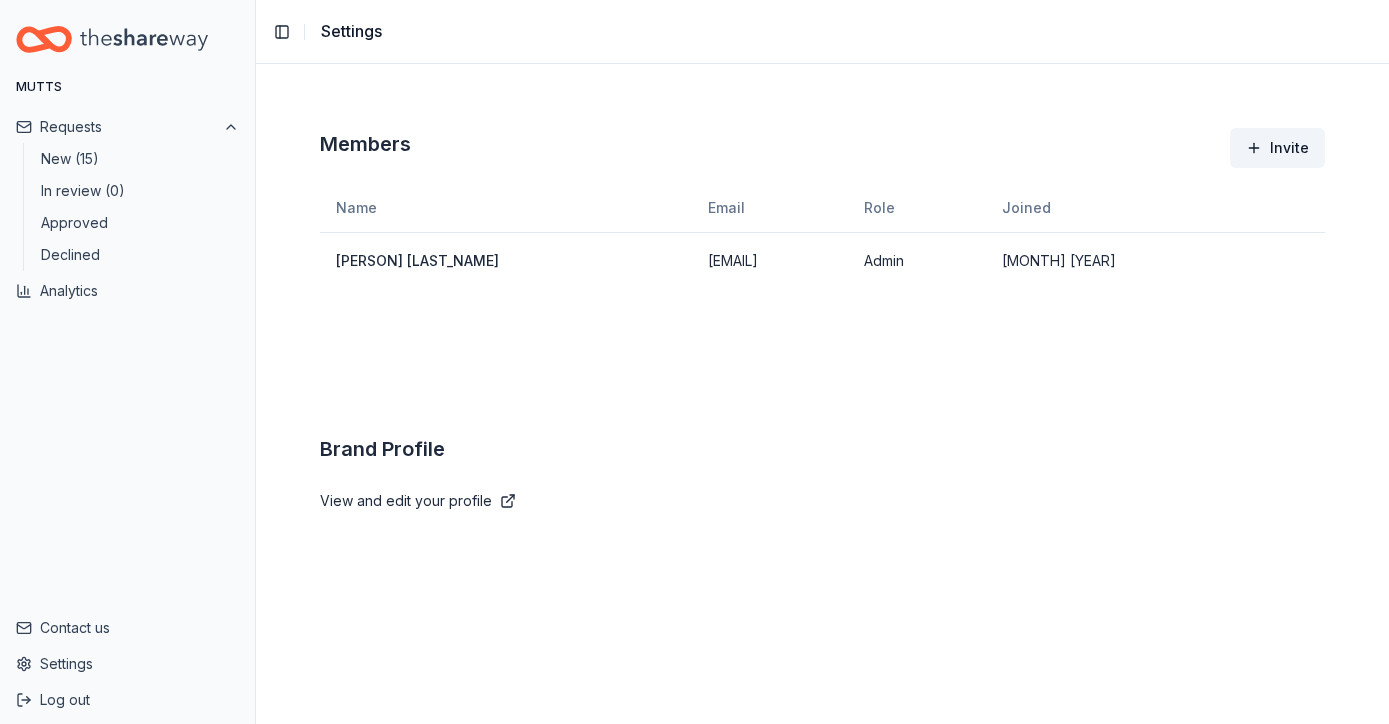 click on "View and edit your profile" at bounding box center (822, 501) 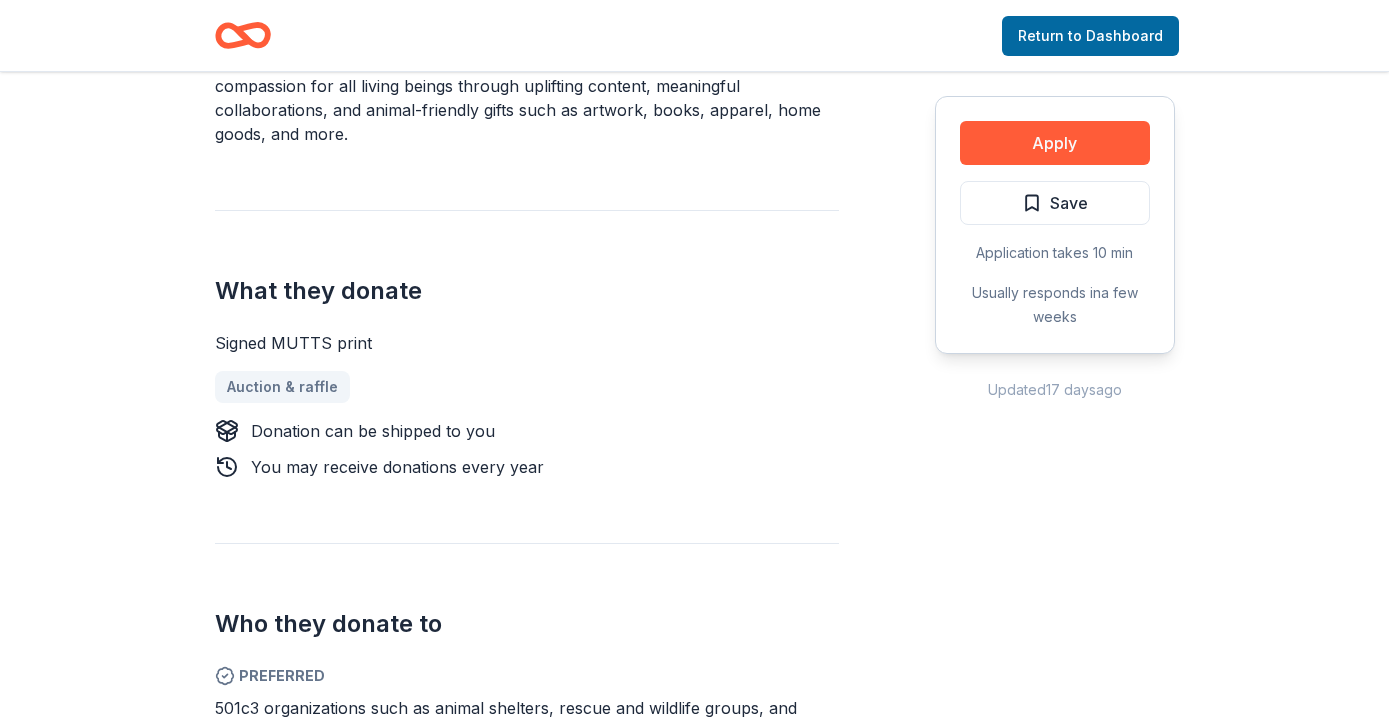 scroll, scrollTop: 1750, scrollLeft: 0, axis: vertical 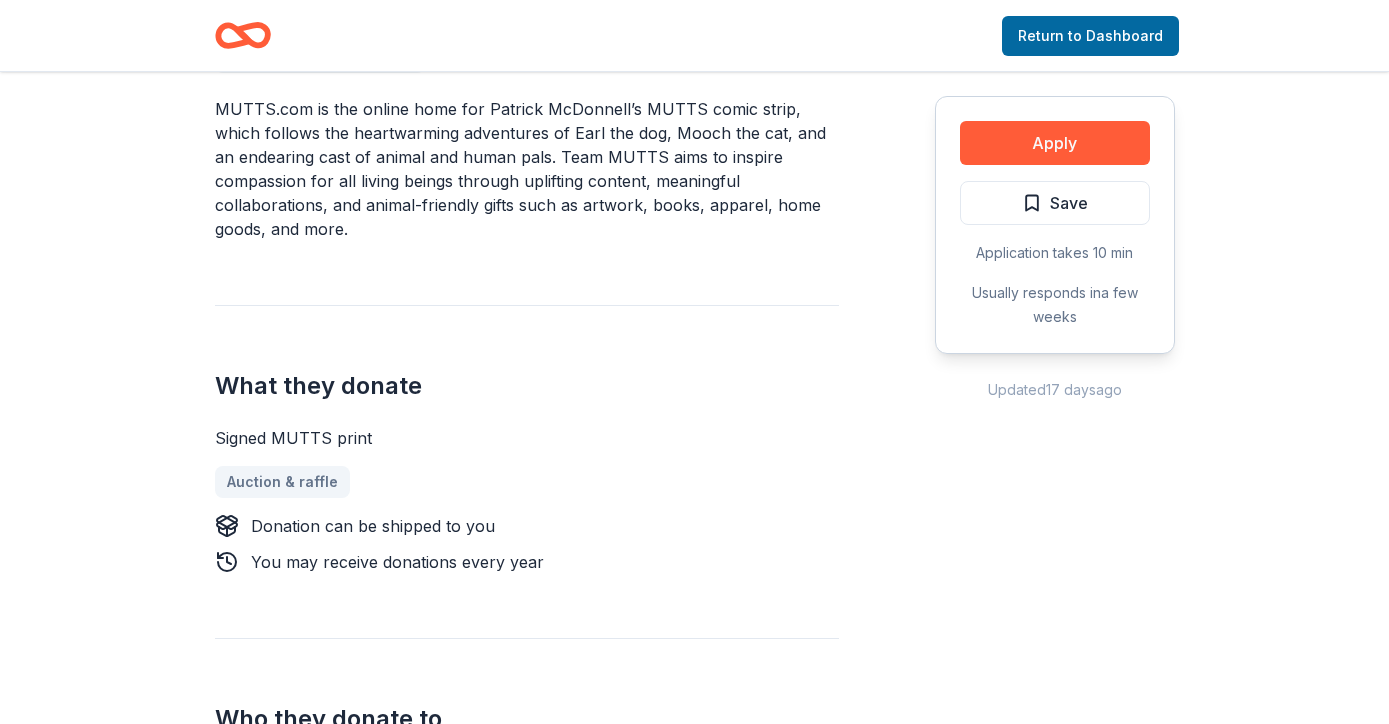 click on "MUTTS.com is the online home for Patrick McDonnell’s MUTTS comic strip, which follows the heartwarming adventures of Earl the dog, Mooch the cat, and an endearing cast of animal and human pals. Team MUTTS aims to inspire compassion for all living beings through uplifting content, meaningful collaborations, and animal-friendly gifts such as artwork, books, apparel, home goods, and more." at bounding box center (527, 169) 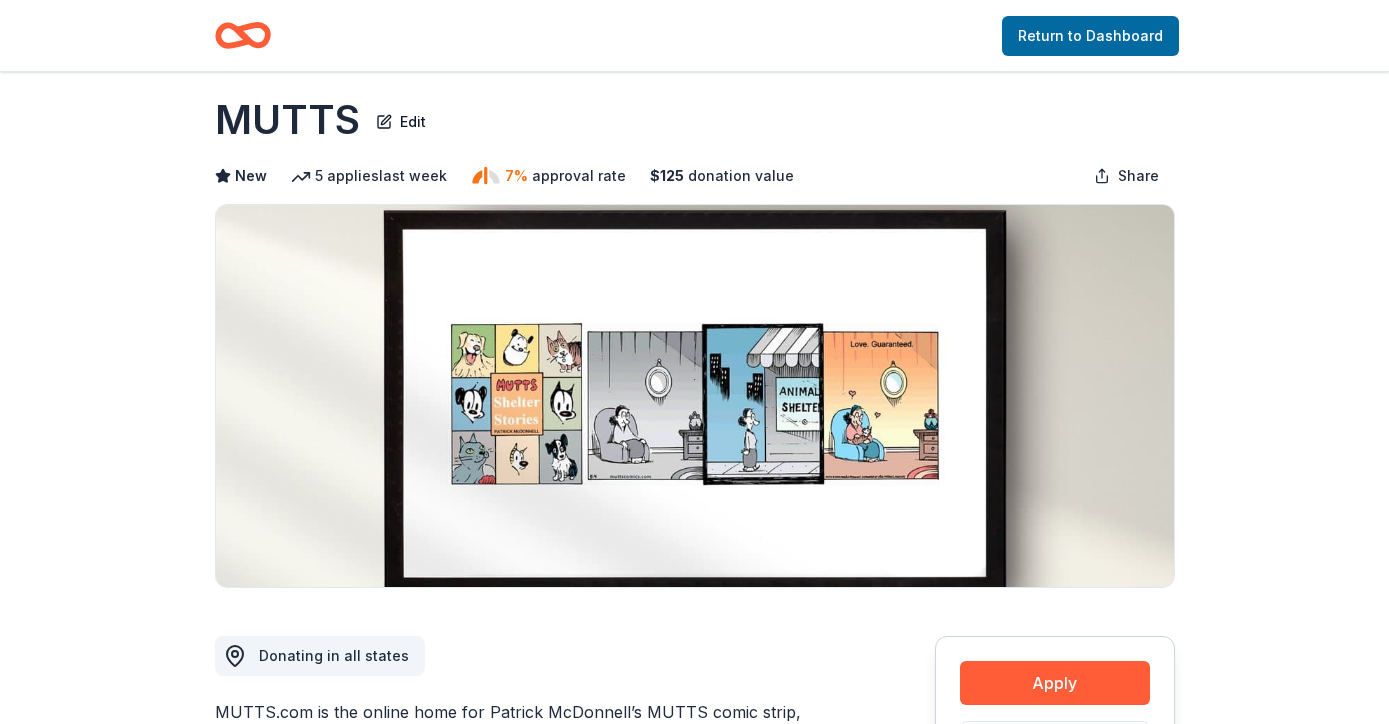scroll, scrollTop: 0, scrollLeft: 0, axis: both 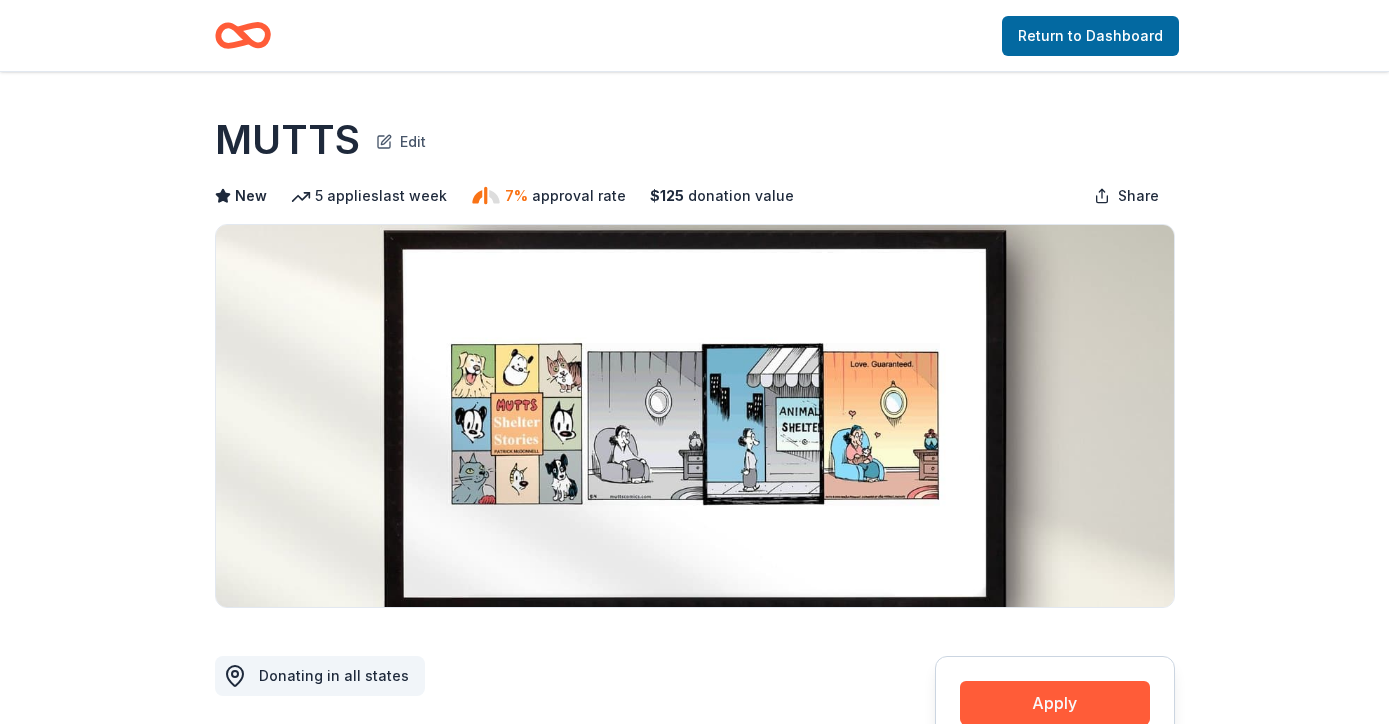 click on "Edit" at bounding box center (401, 140) 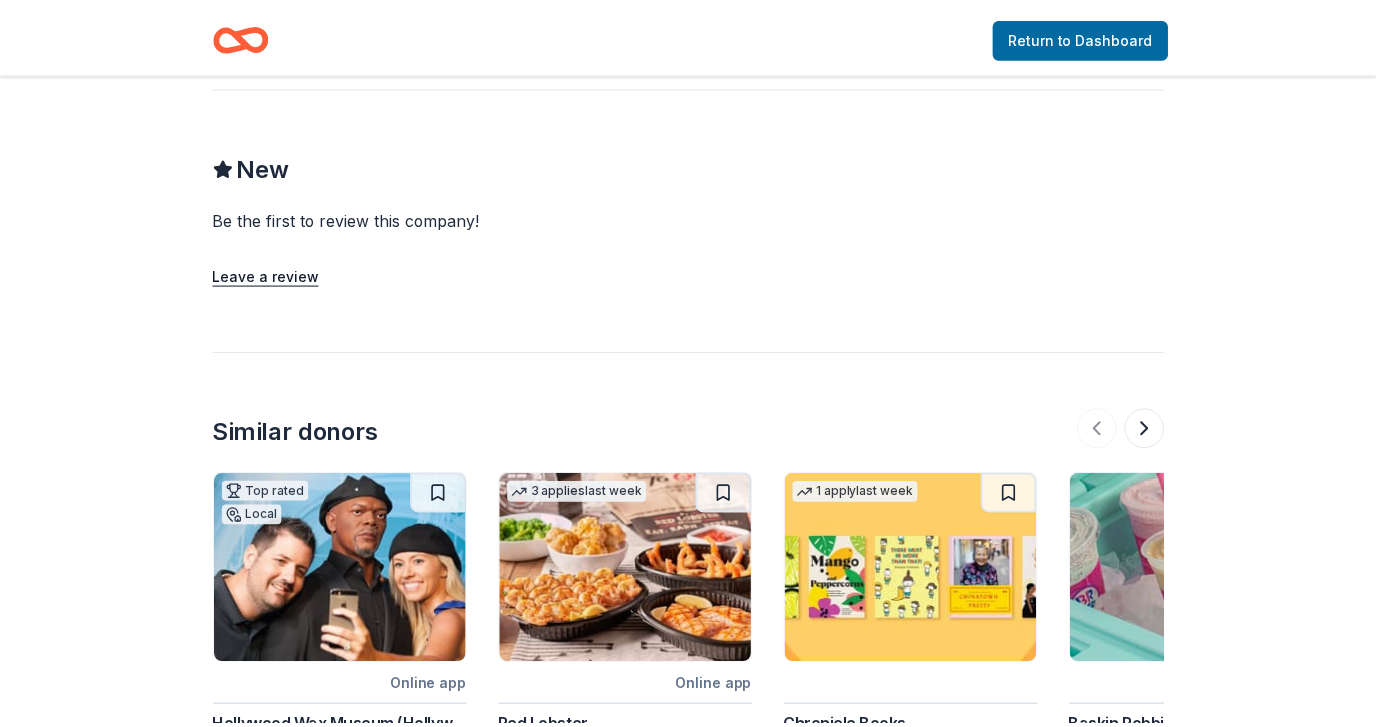 scroll, scrollTop: 2380, scrollLeft: 0, axis: vertical 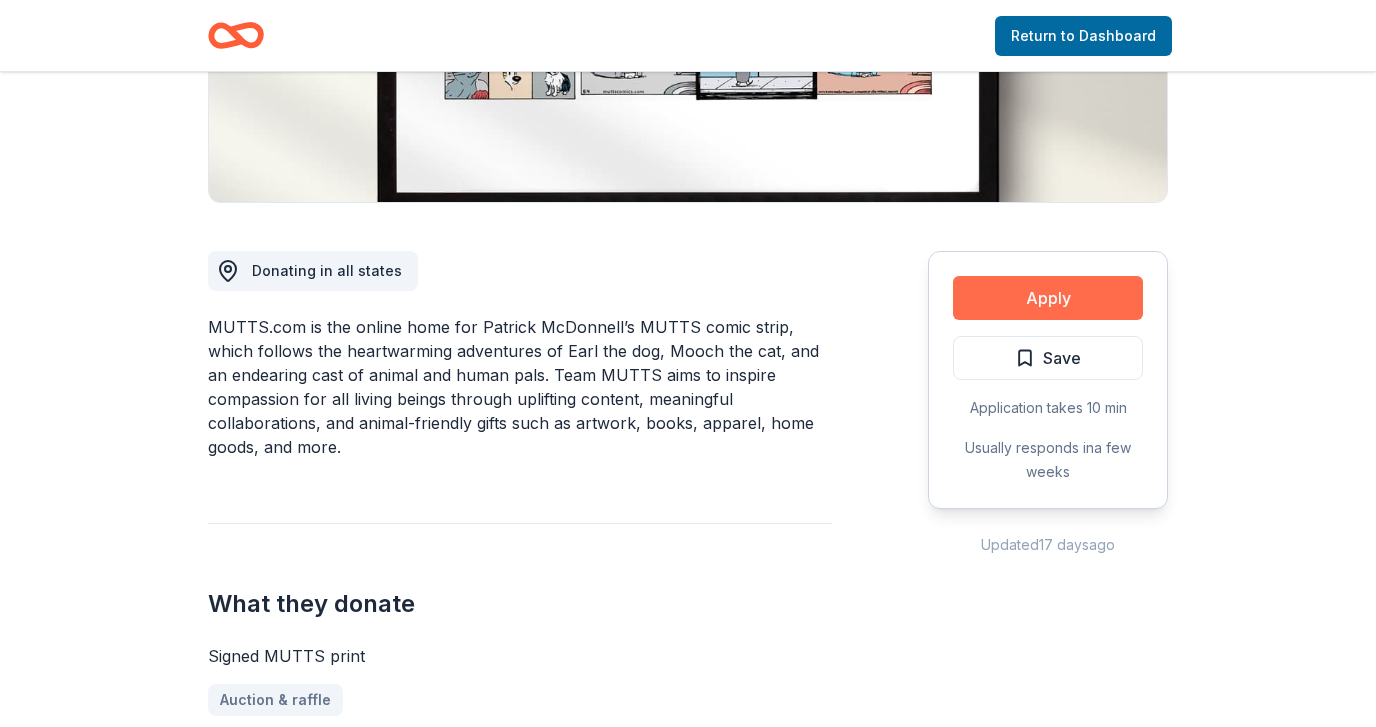 click on "Apply" at bounding box center [1048, 298] 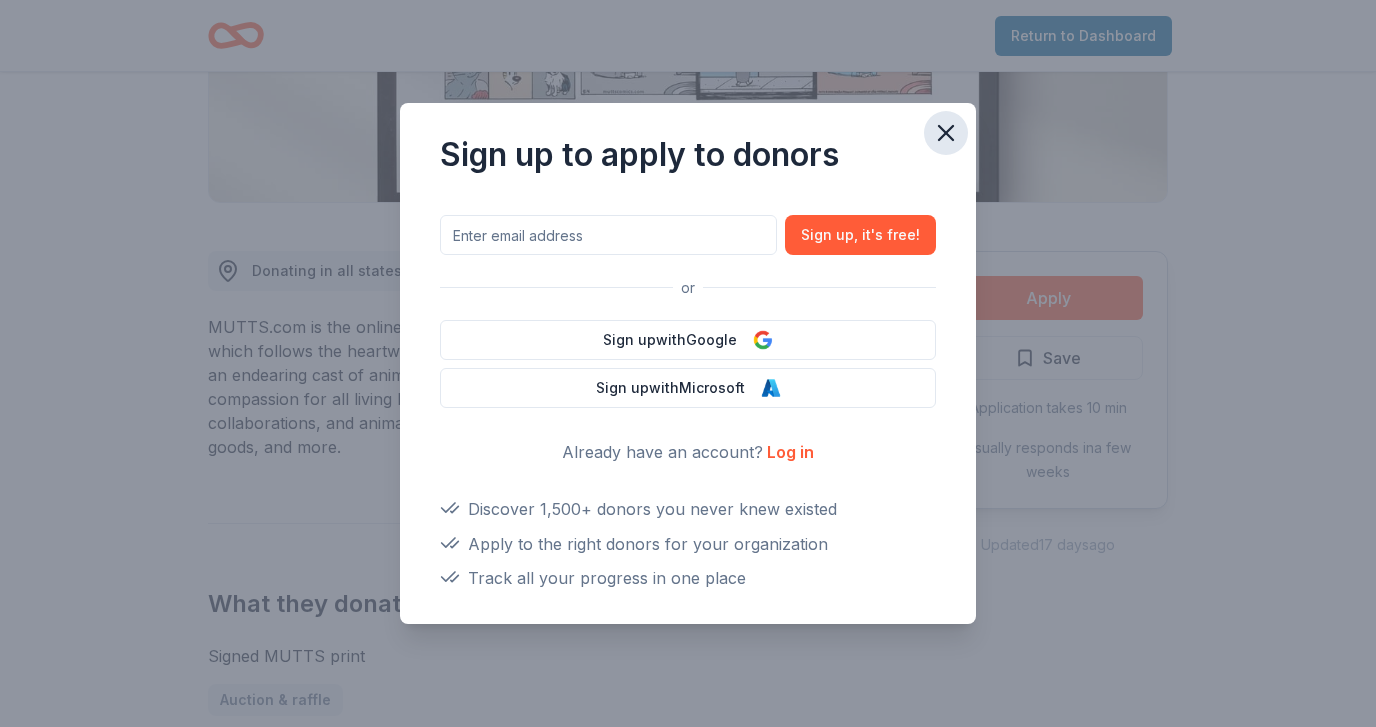 click 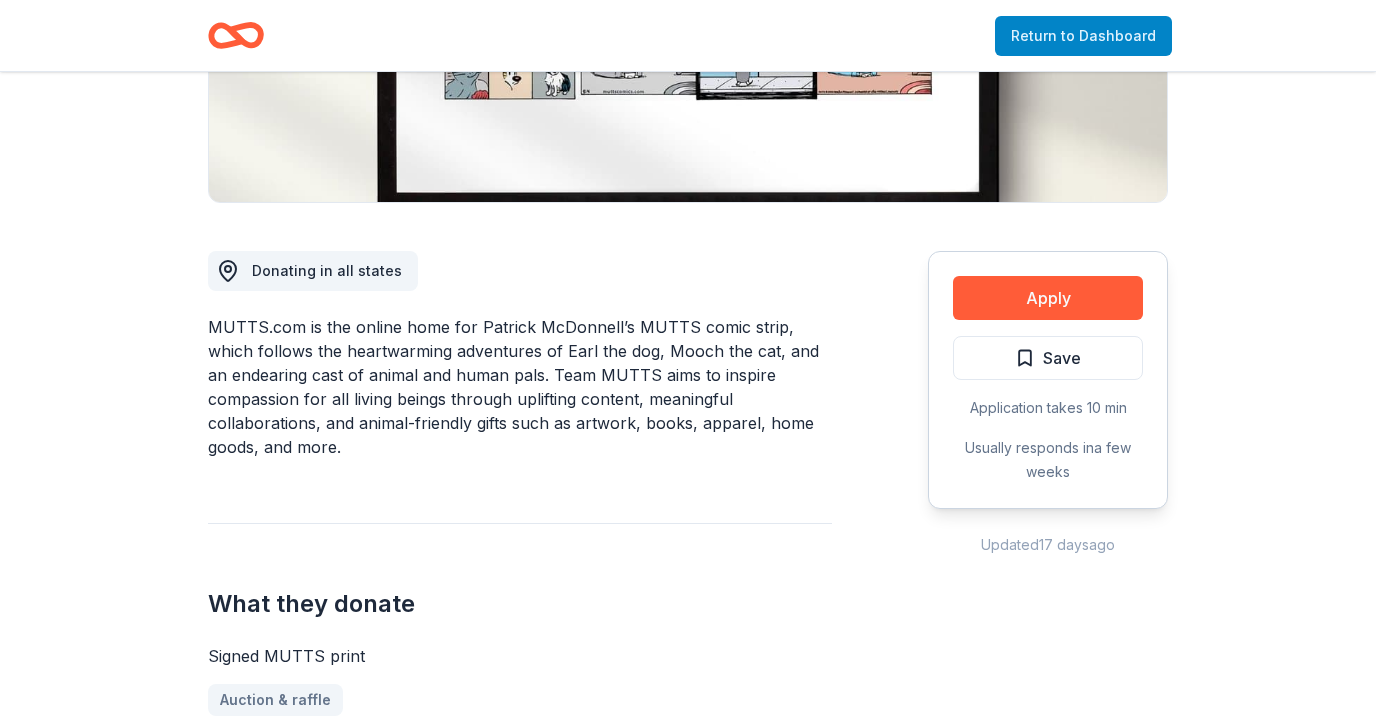 click on "Return to Dashboard" at bounding box center [1083, 36] 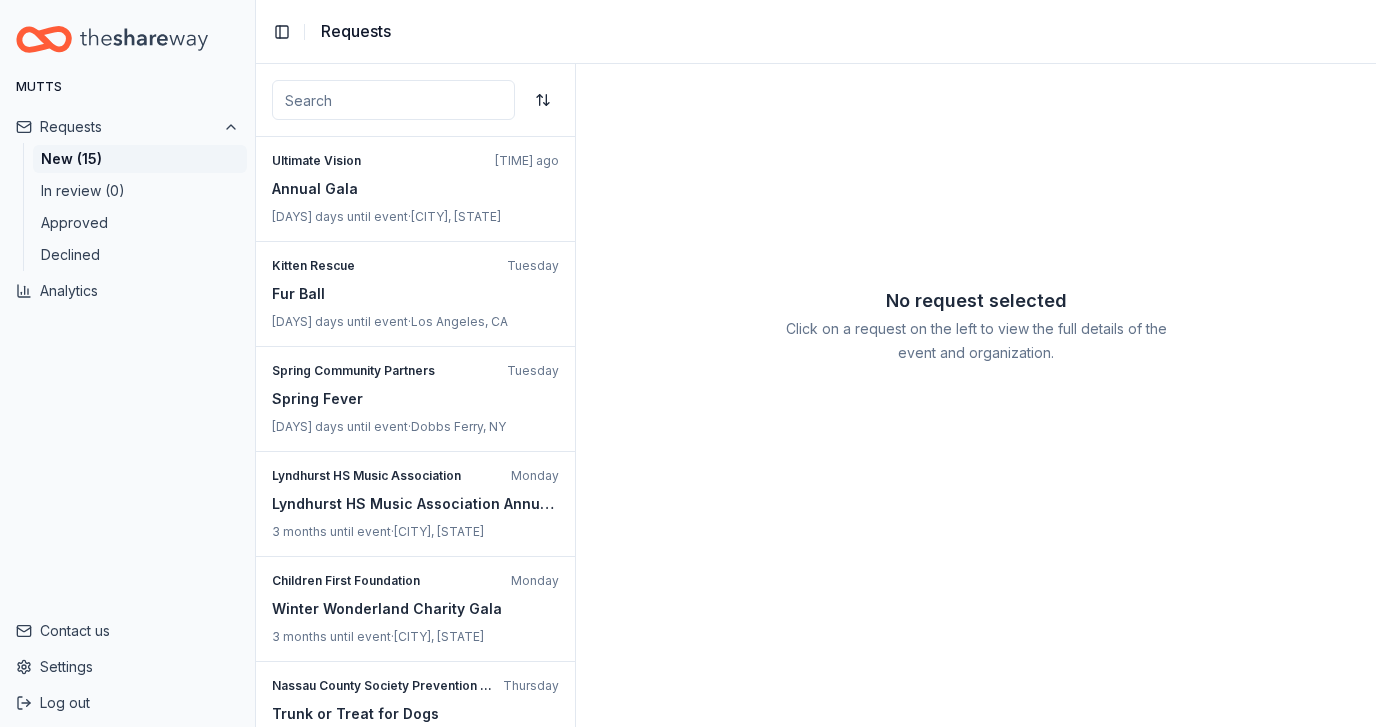 scroll, scrollTop: 0, scrollLeft: 0, axis: both 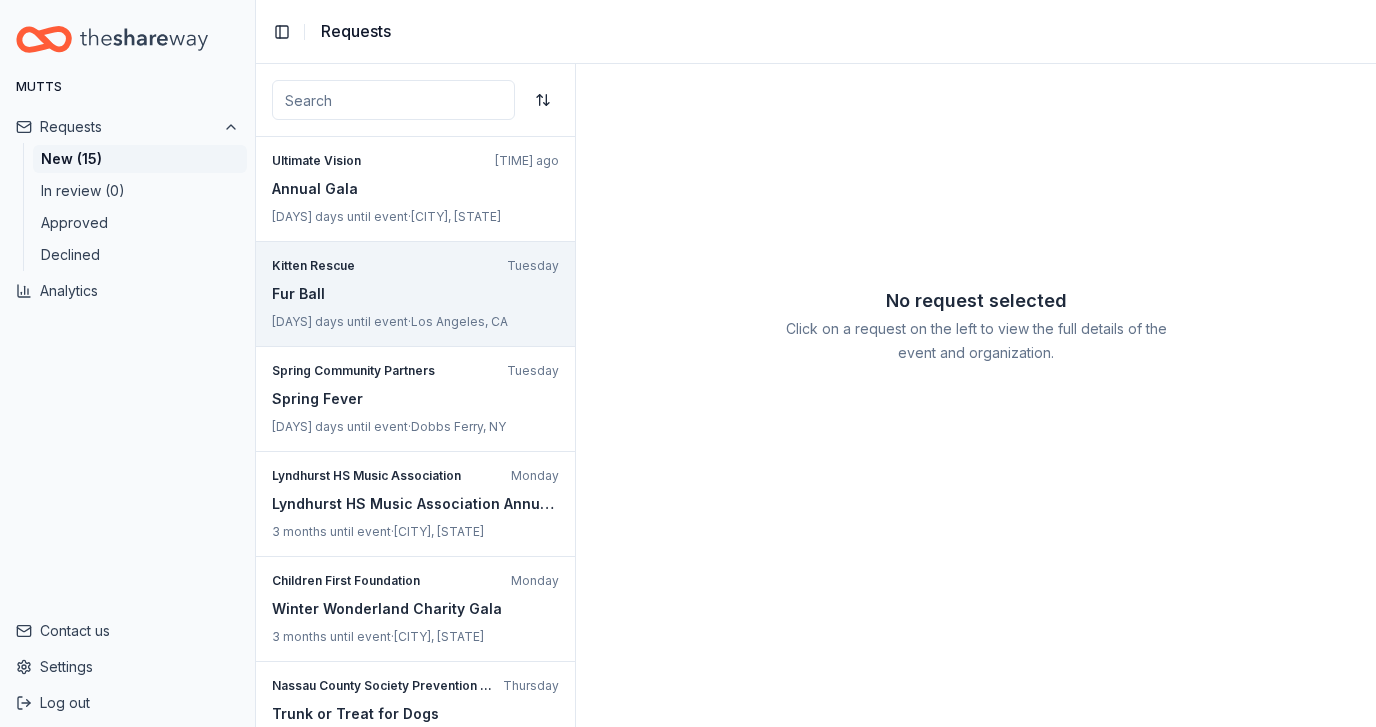 click on "[MONTH] [DAYS] days until event  ·  [CITY], [STATE]" at bounding box center (415, 294) 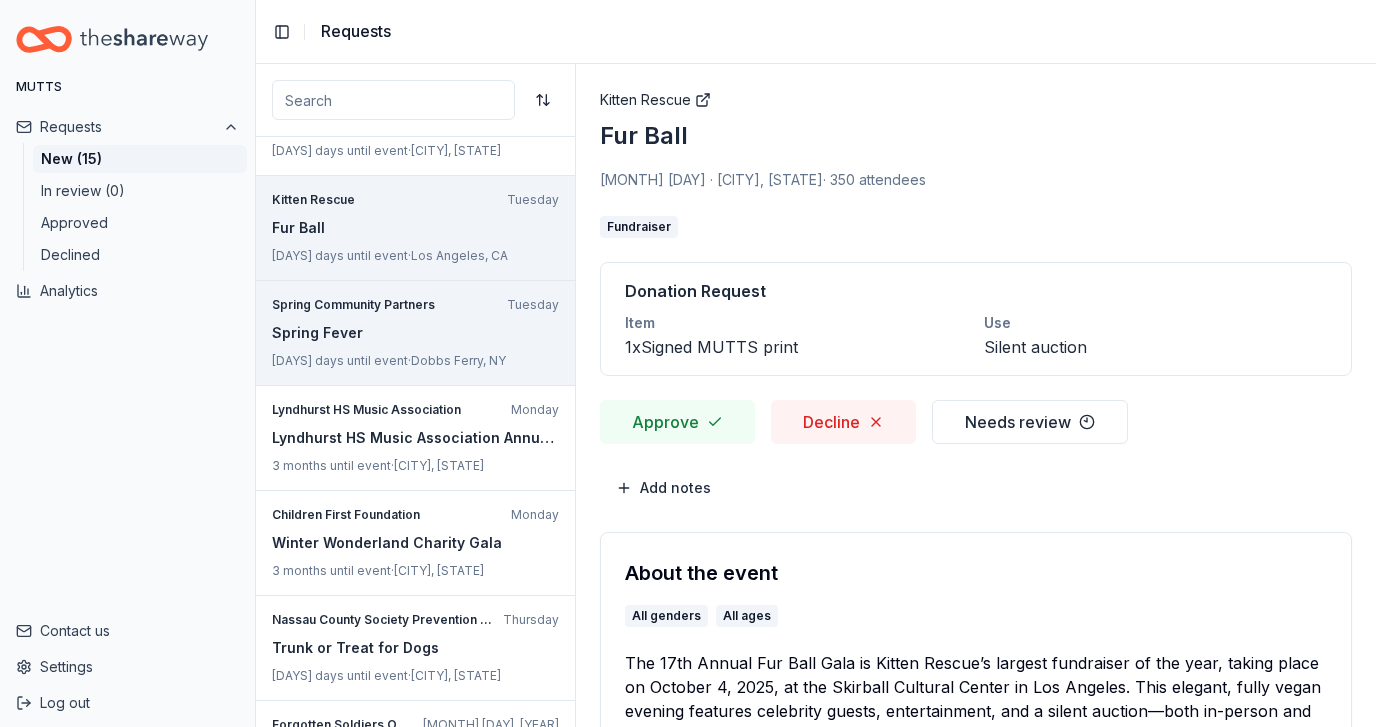 scroll, scrollTop: 68, scrollLeft: 0, axis: vertical 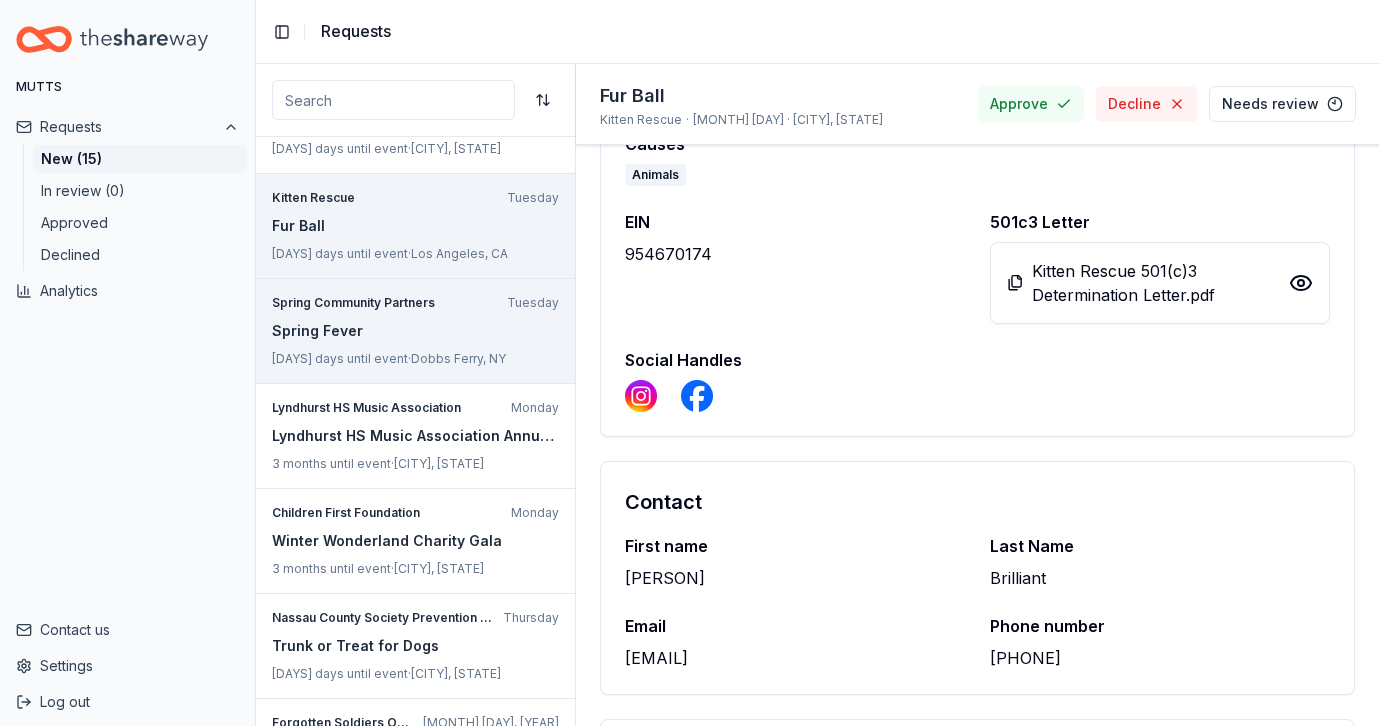 click on "Spring Fever" at bounding box center [415, 331] 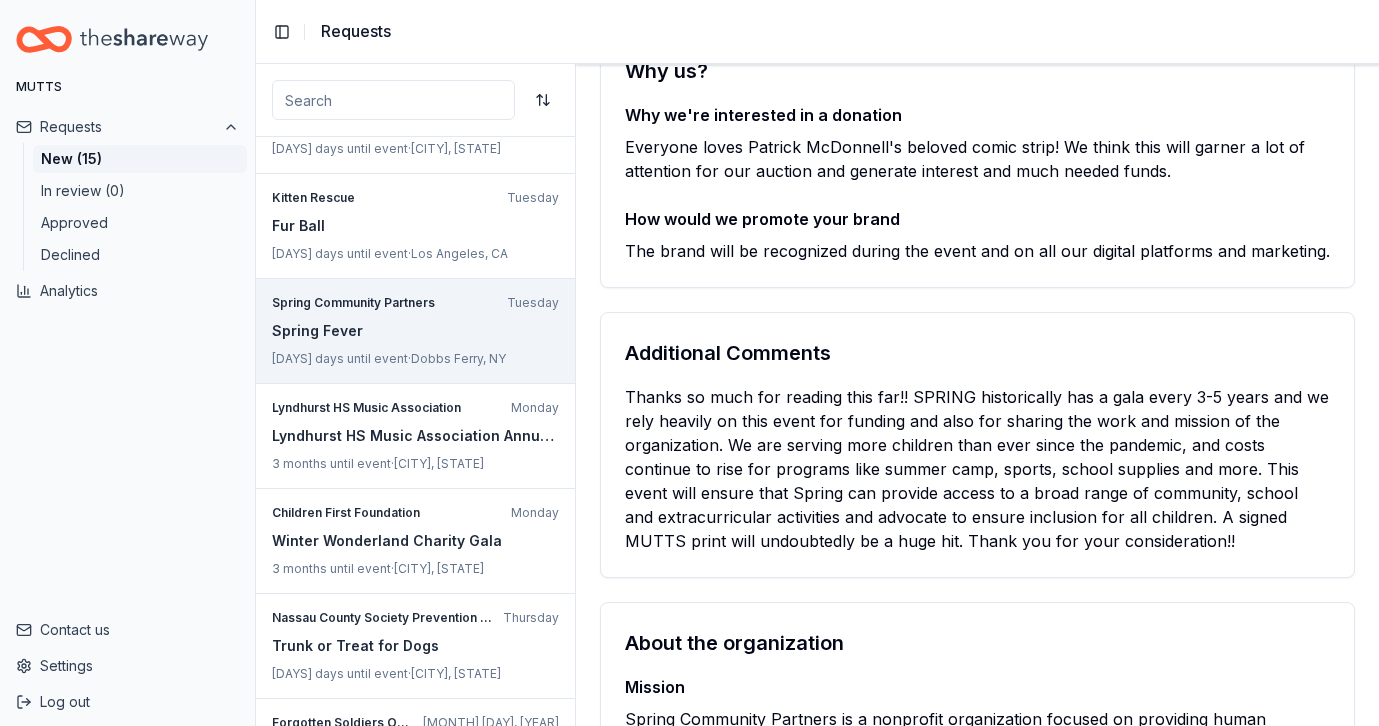 scroll, scrollTop: 0, scrollLeft: 0, axis: both 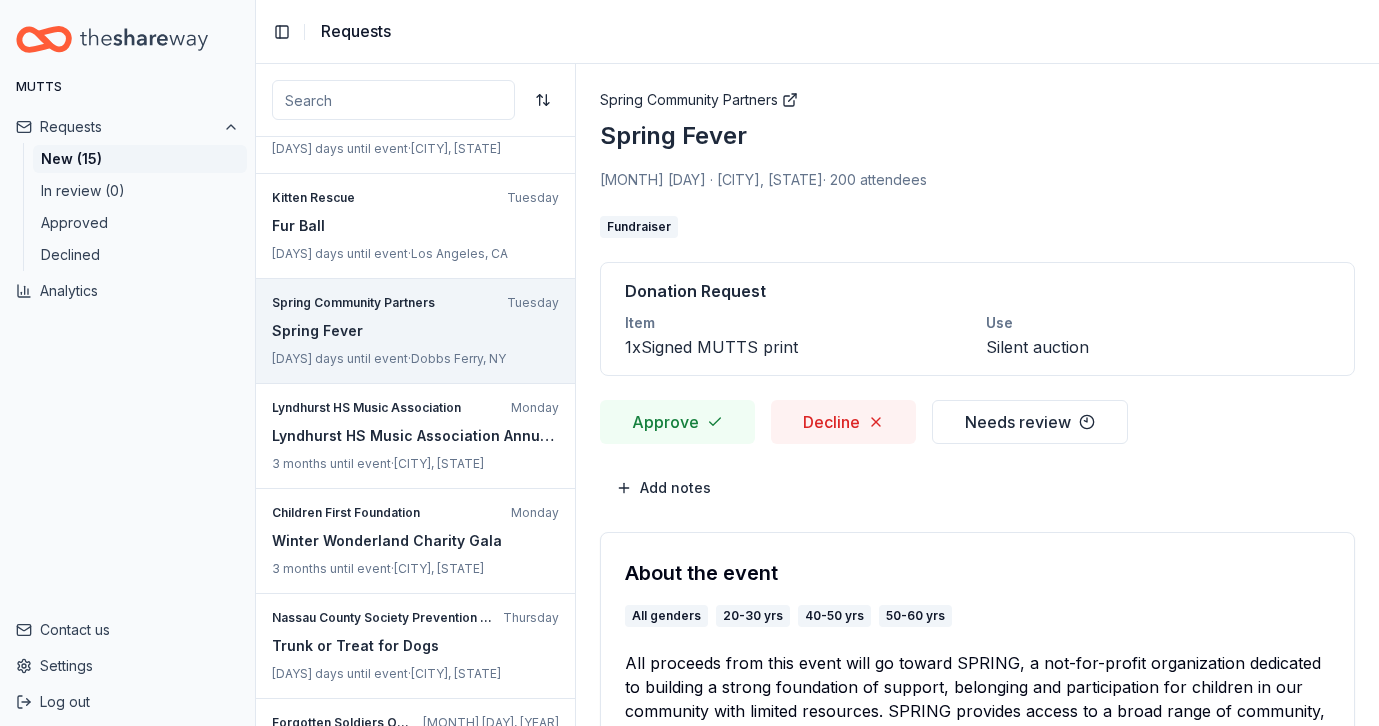 click 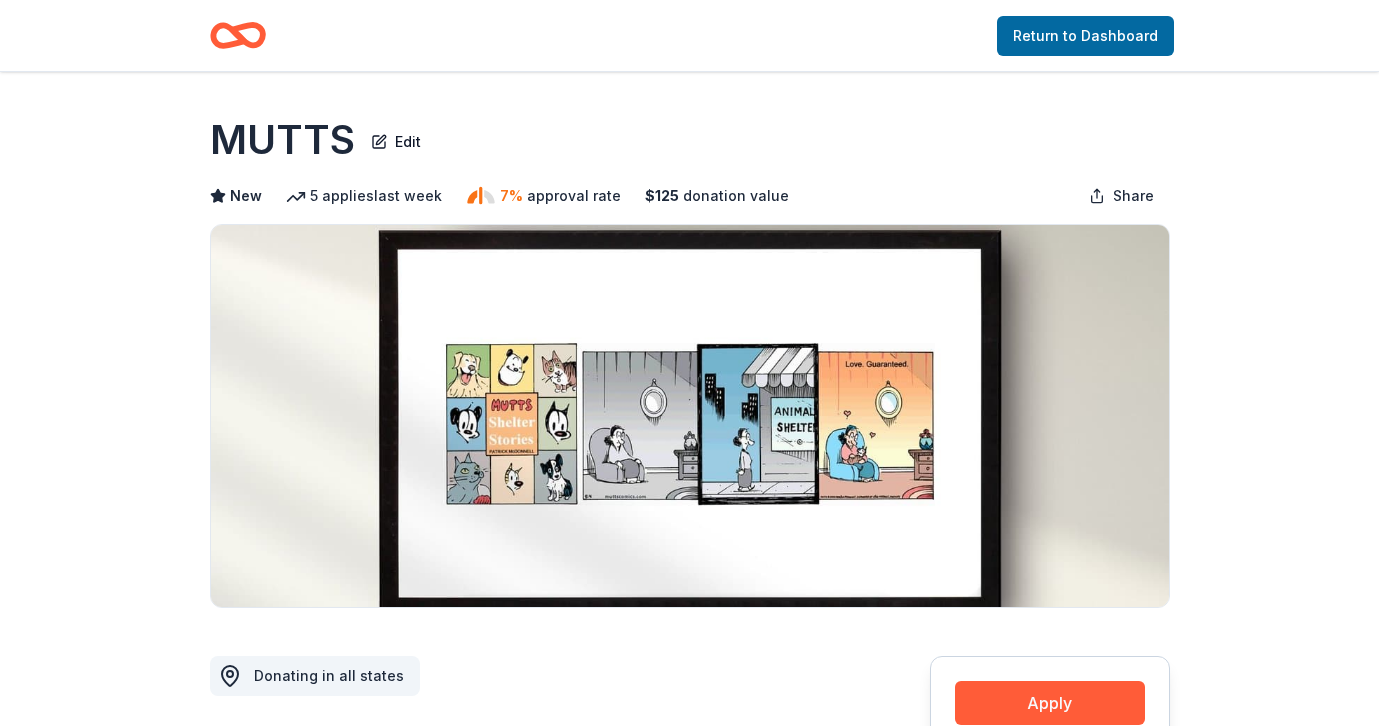 scroll, scrollTop: 0, scrollLeft: 0, axis: both 